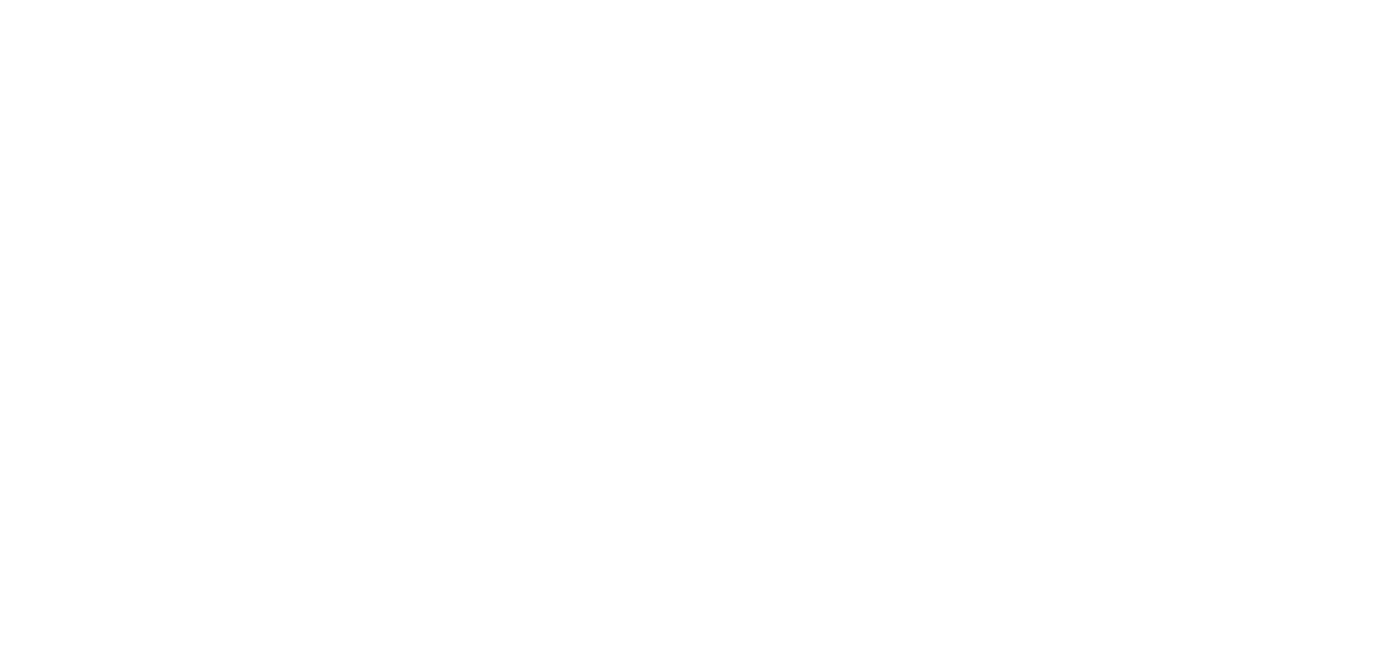scroll, scrollTop: 0, scrollLeft: 0, axis: both 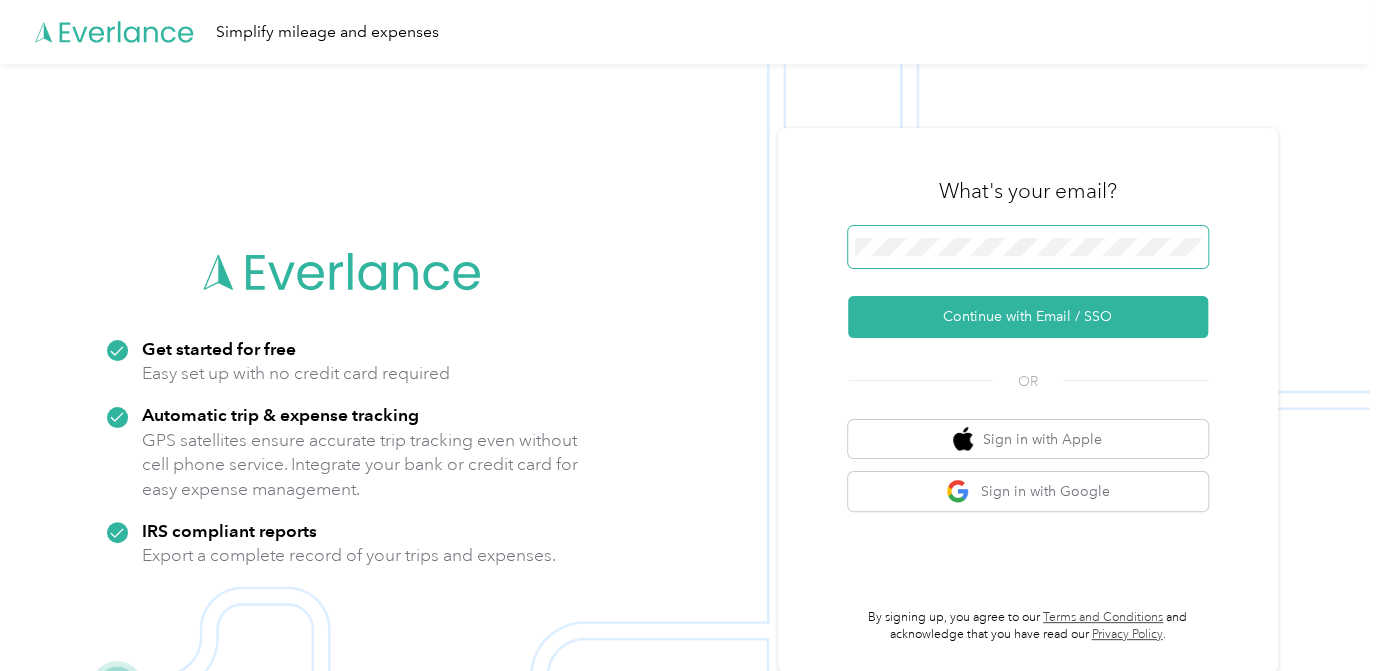 click at bounding box center (1028, 247) 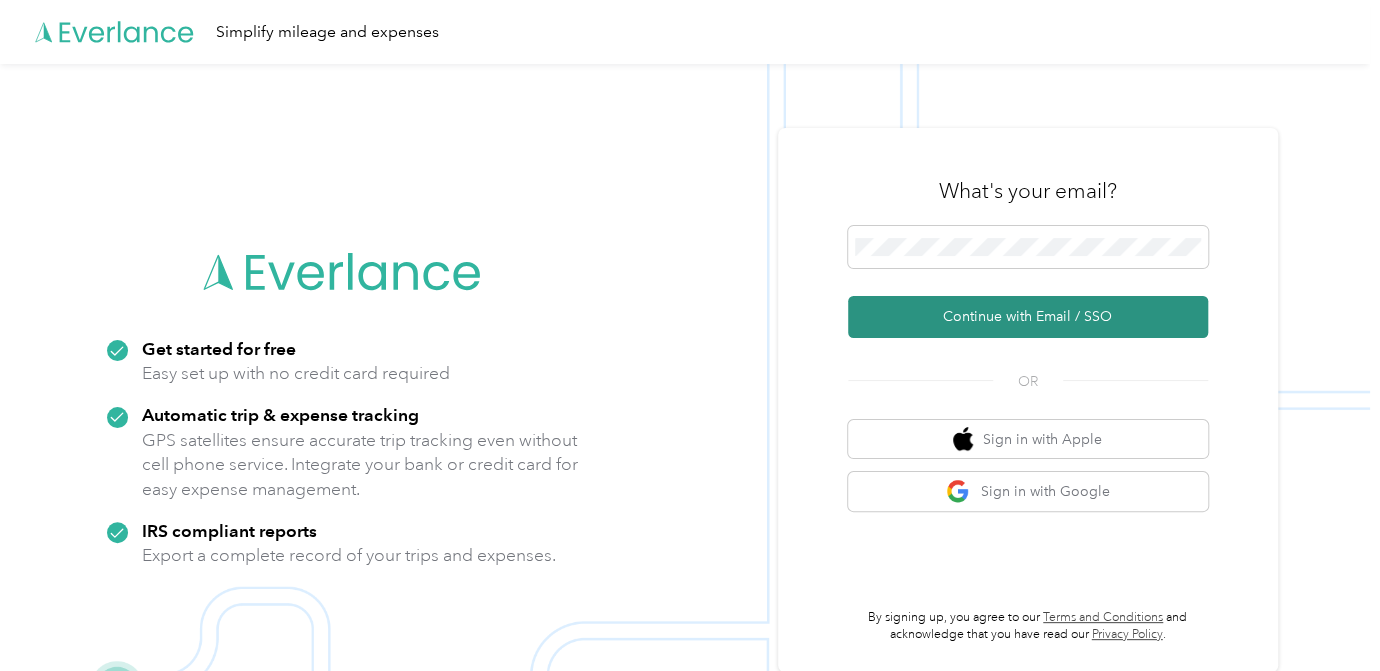 click on "Continue with Email / SSO" at bounding box center (1028, 317) 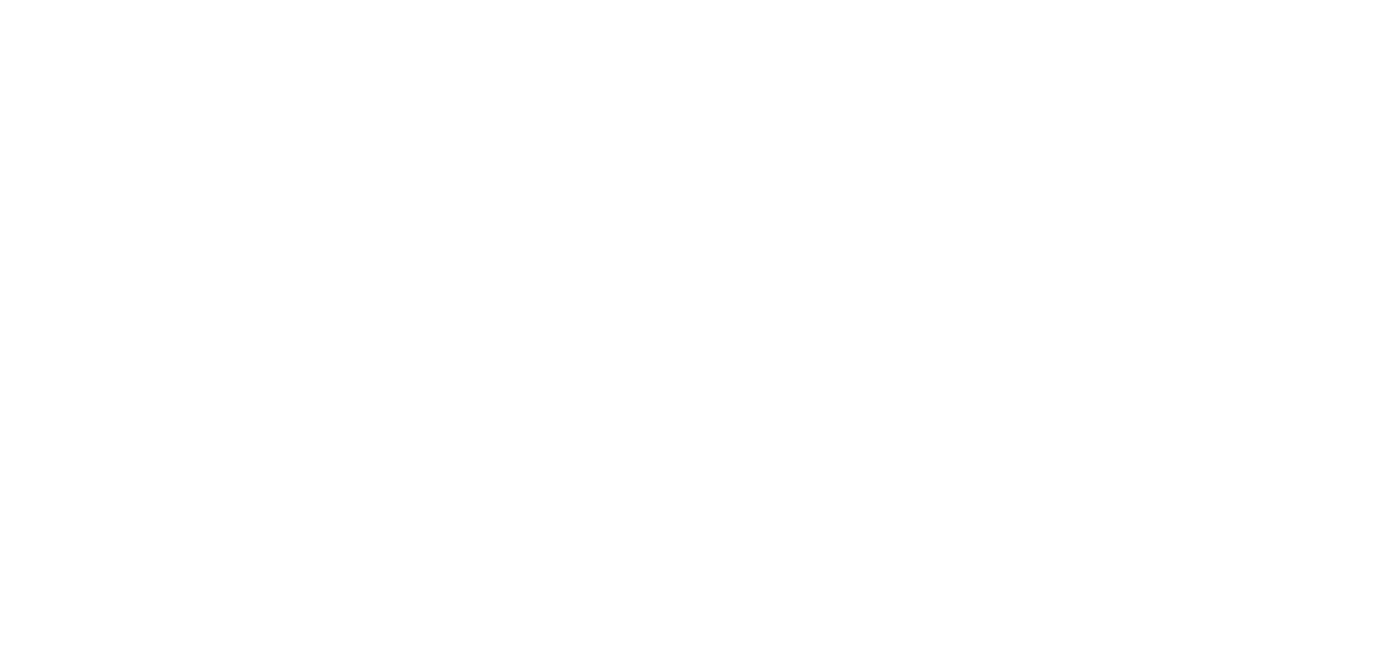 scroll, scrollTop: 0, scrollLeft: 0, axis: both 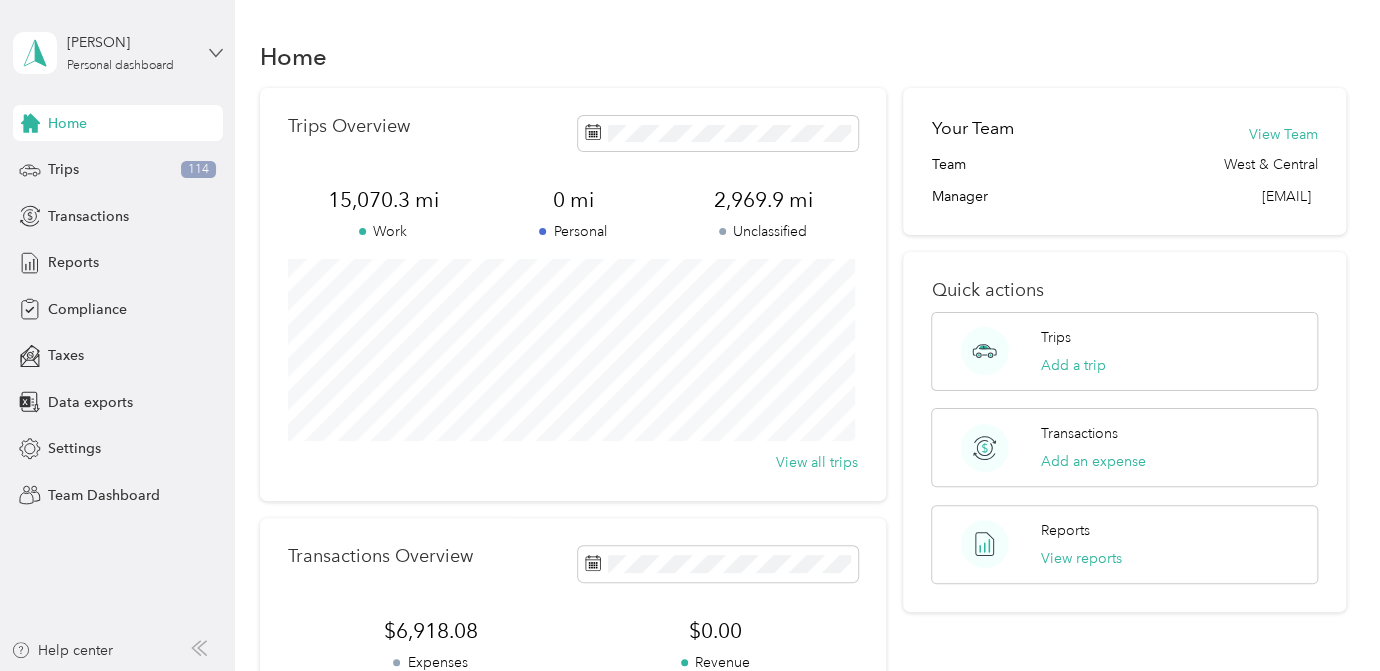 click 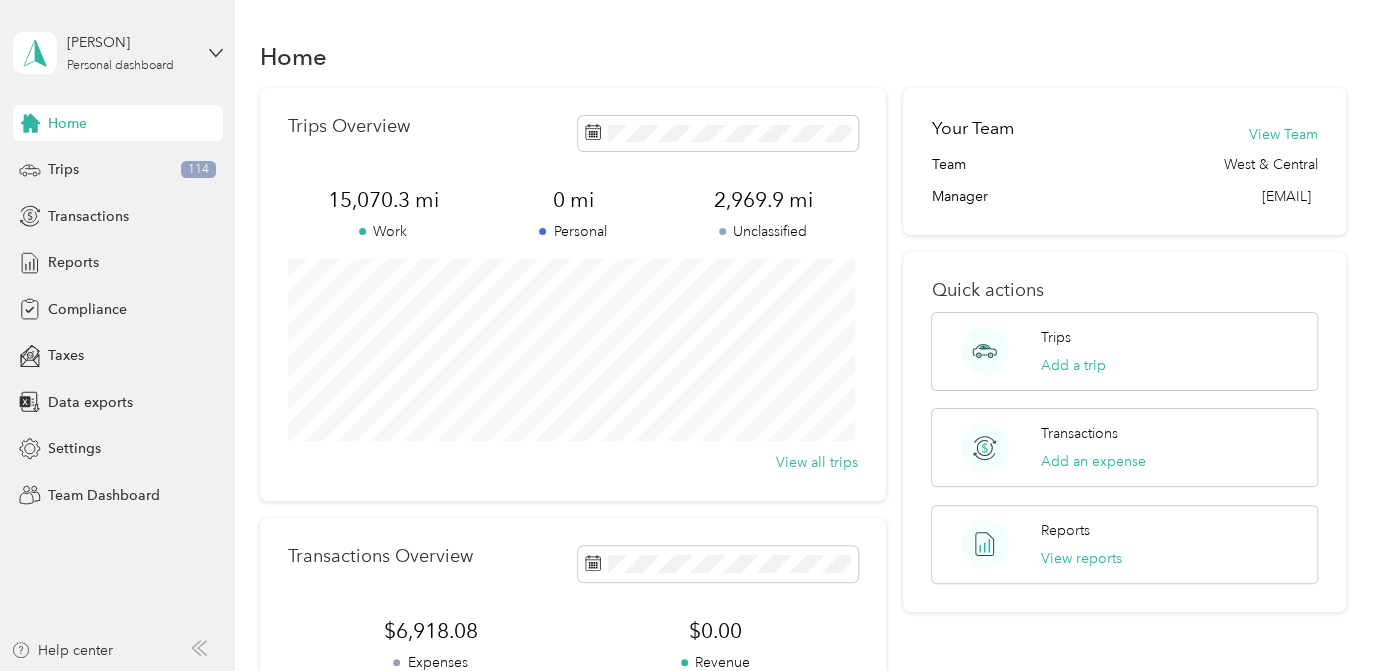 click on "Team dashboard" at bounding box center (165, 160) 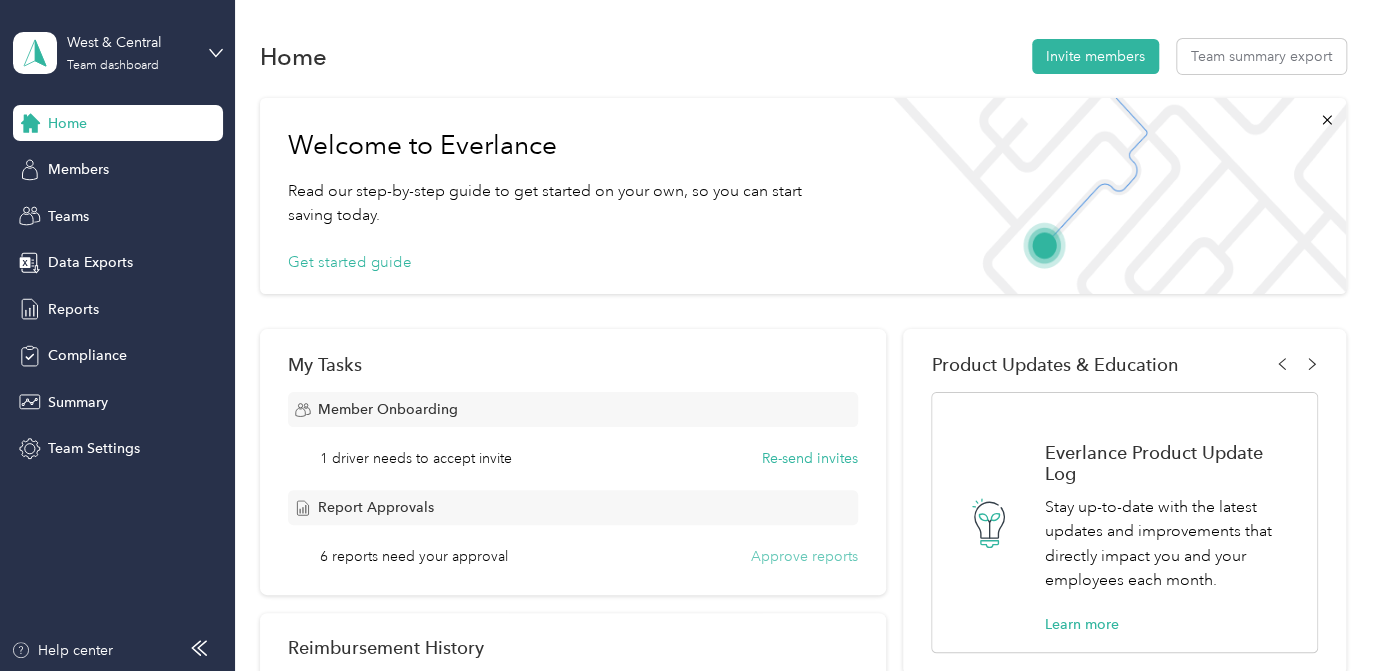 click on "Approve reports" at bounding box center [804, 556] 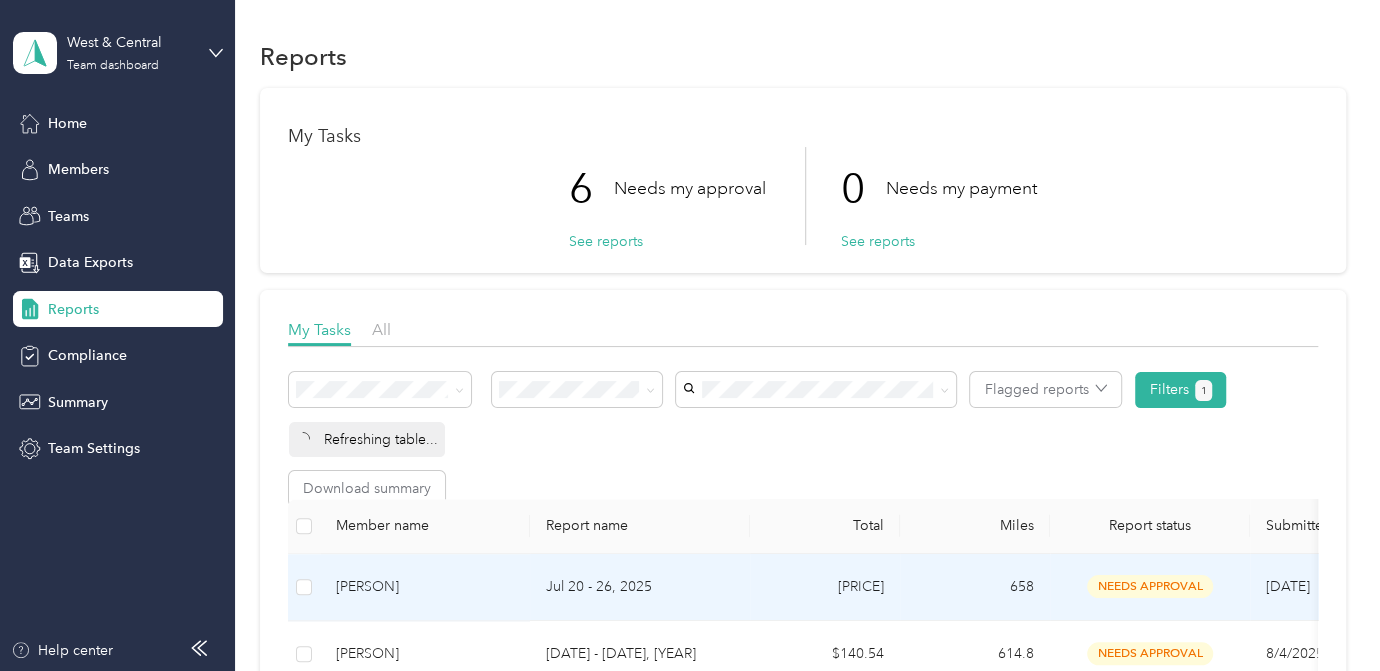 click on "Member name Report name Total Miles Report status Submitted on Program Approvers                     [PERSON] [DATE] [PRICE] needs approval [DATE] FAVR Group 6 2024   You    [PERSON] [DATE] [PRICE] needs approval [DATE] FAVR Group 6 2024   You    [PERSON] [DATE] [PRICE] needs approval [DATE] FAVR Group 7 2024   You    [PERSON] [DATE] [PRICE] needs approval [DATE] FAVR Group 7 2024   You    [PERSON] [DATE] [PRICE] needs approval [DATE] FAVR Group 7 2024   You    [PERSON] [DATE] [PRICE] needs approval [DATE] FAVR Group 7 2024   You" at bounding box center (1119, 727) 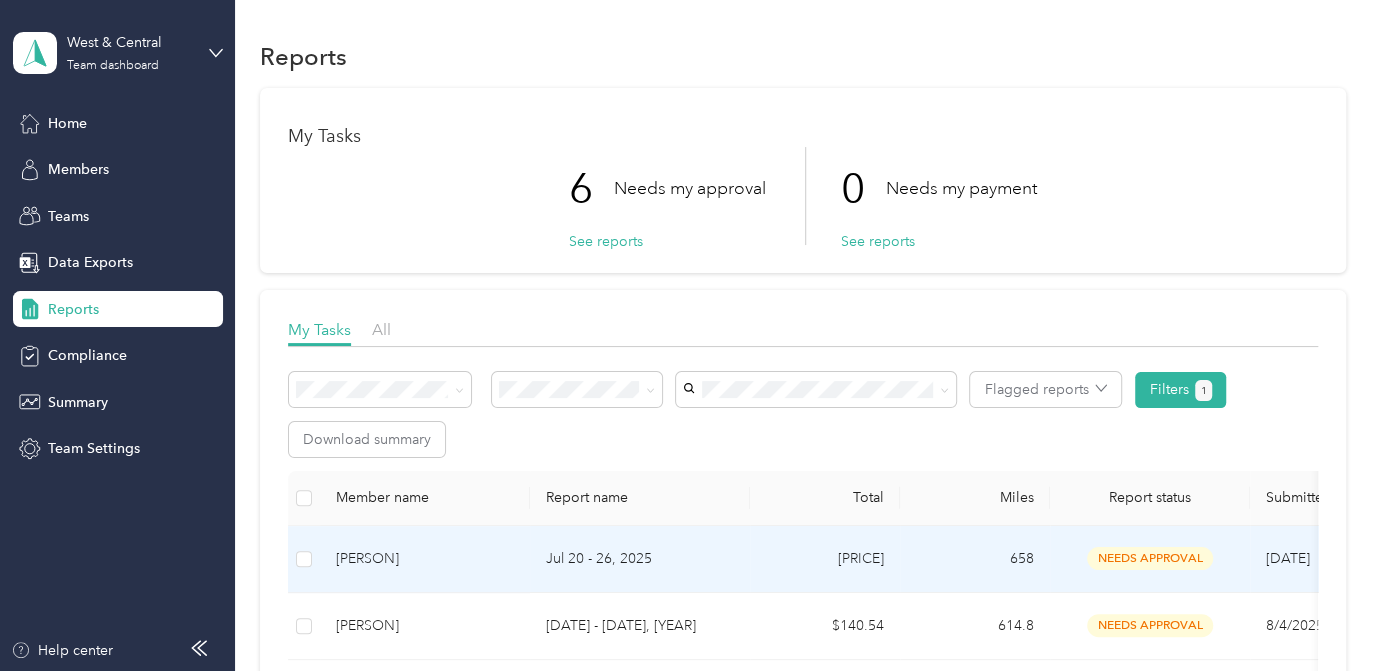 click on "[PRICE]" at bounding box center (825, 559) 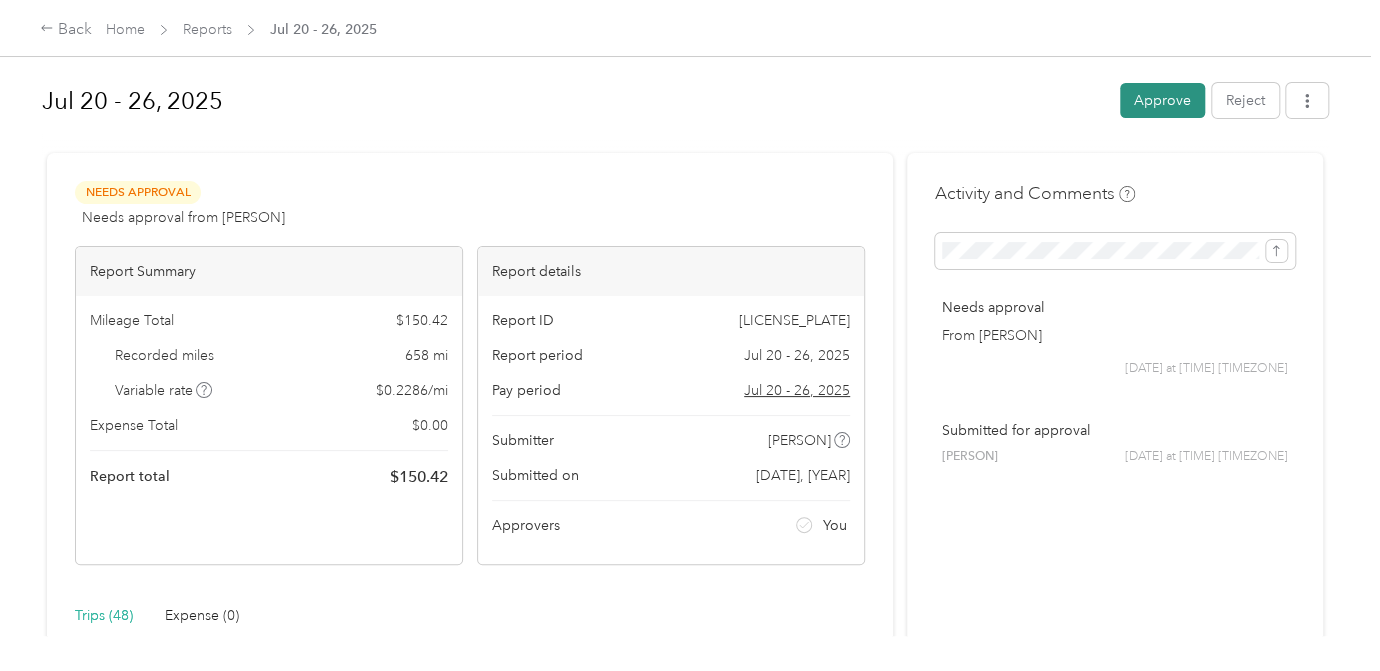 click on "Approve" at bounding box center (1162, 100) 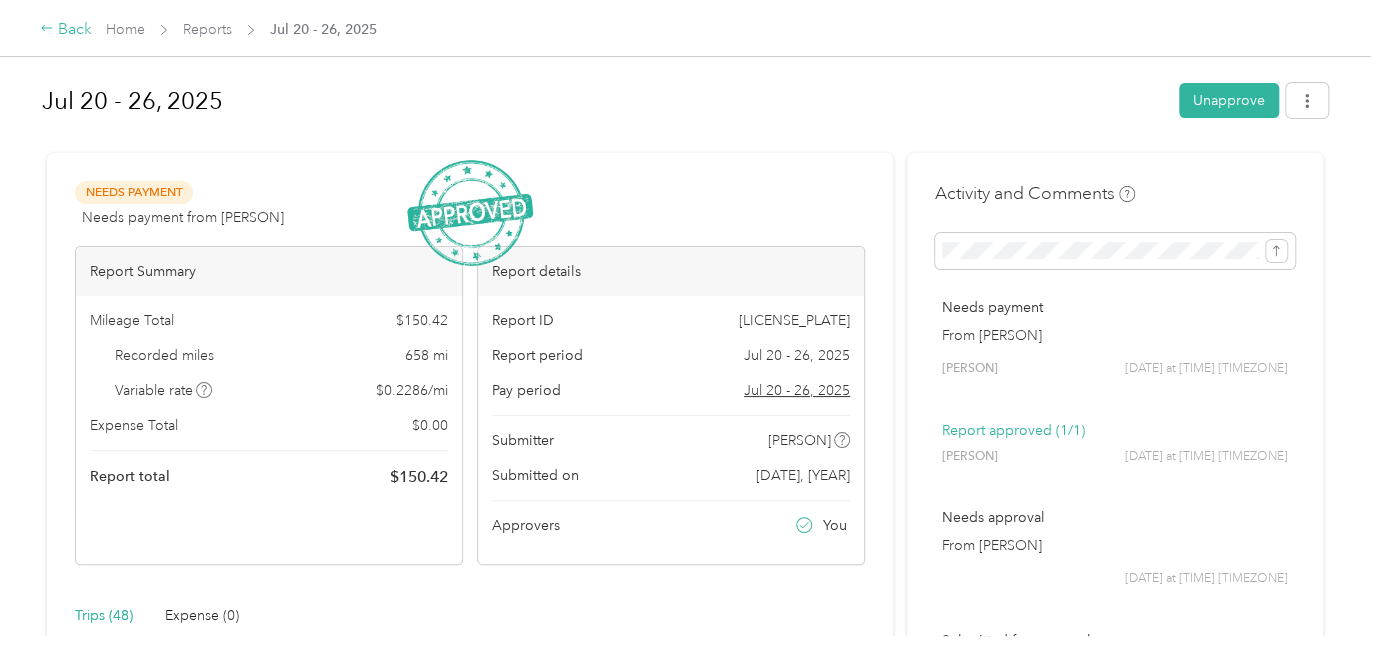 click on "Back" at bounding box center [66, 30] 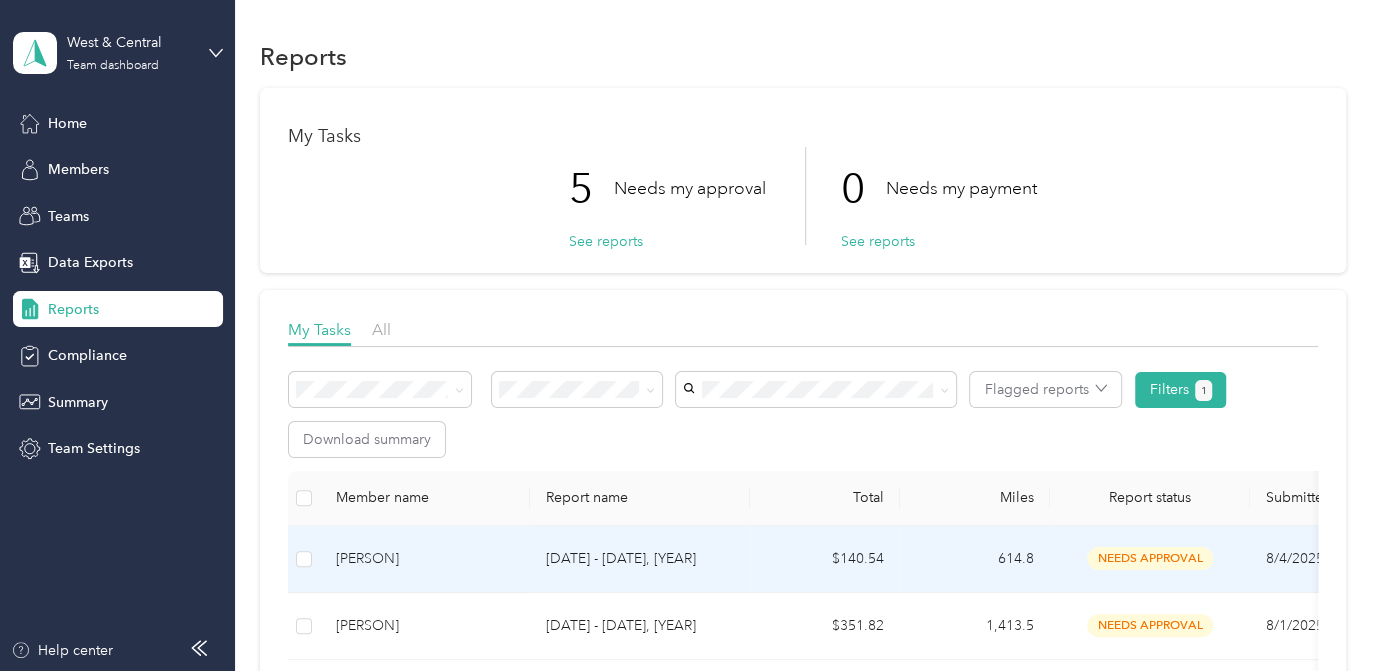 click on "[DATE] - [DATE], [YEAR]" at bounding box center [640, 559] 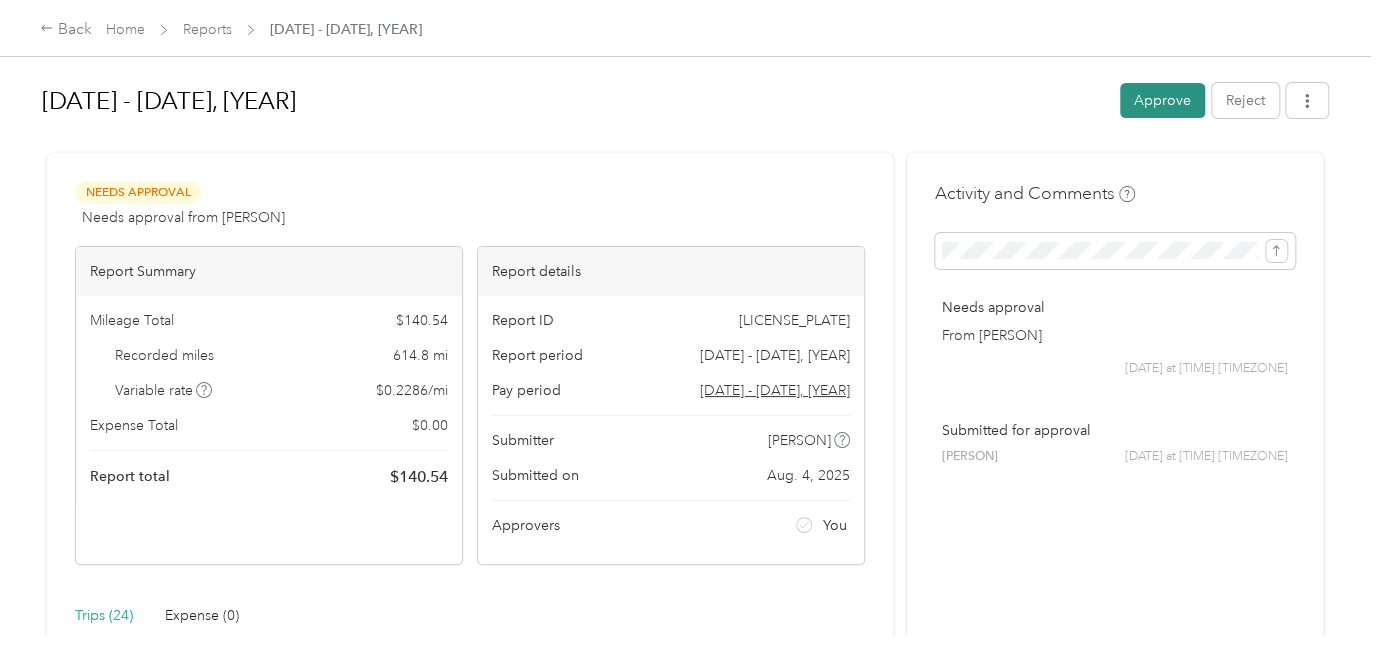 click on "Approve" at bounding box center (1162, 100) 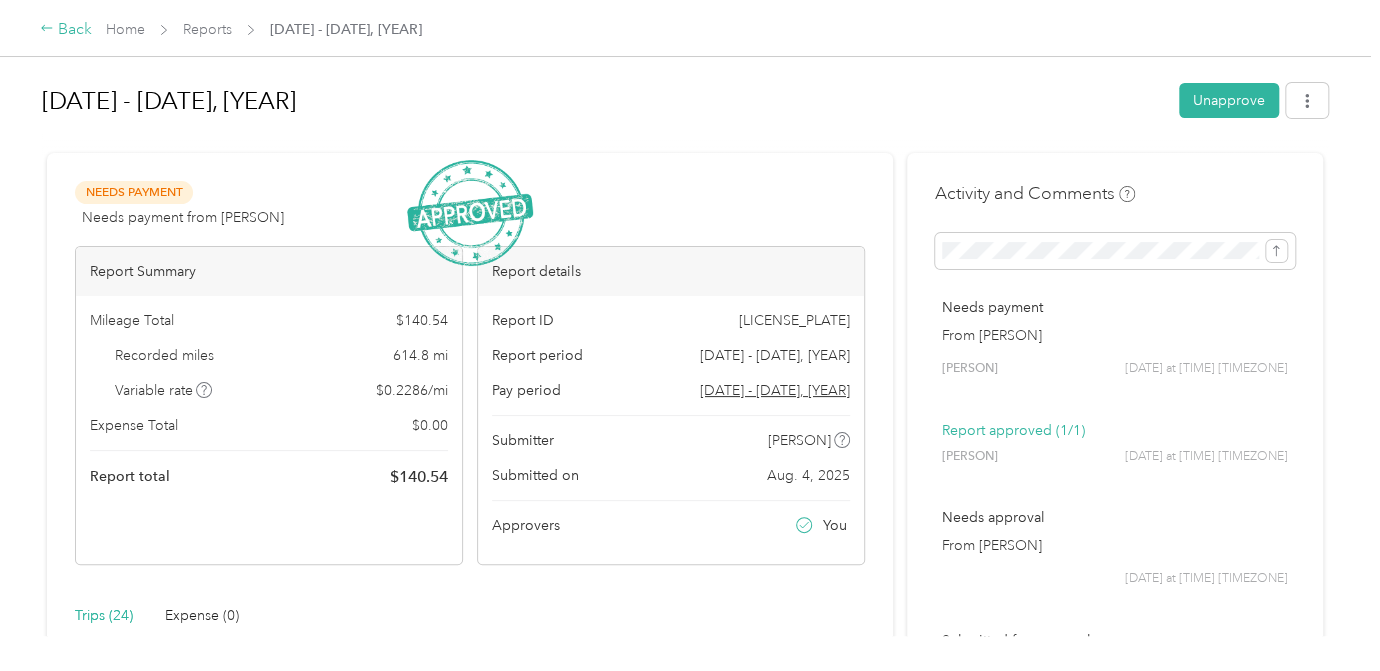 click on "Back" at bounding box center (66, 30) 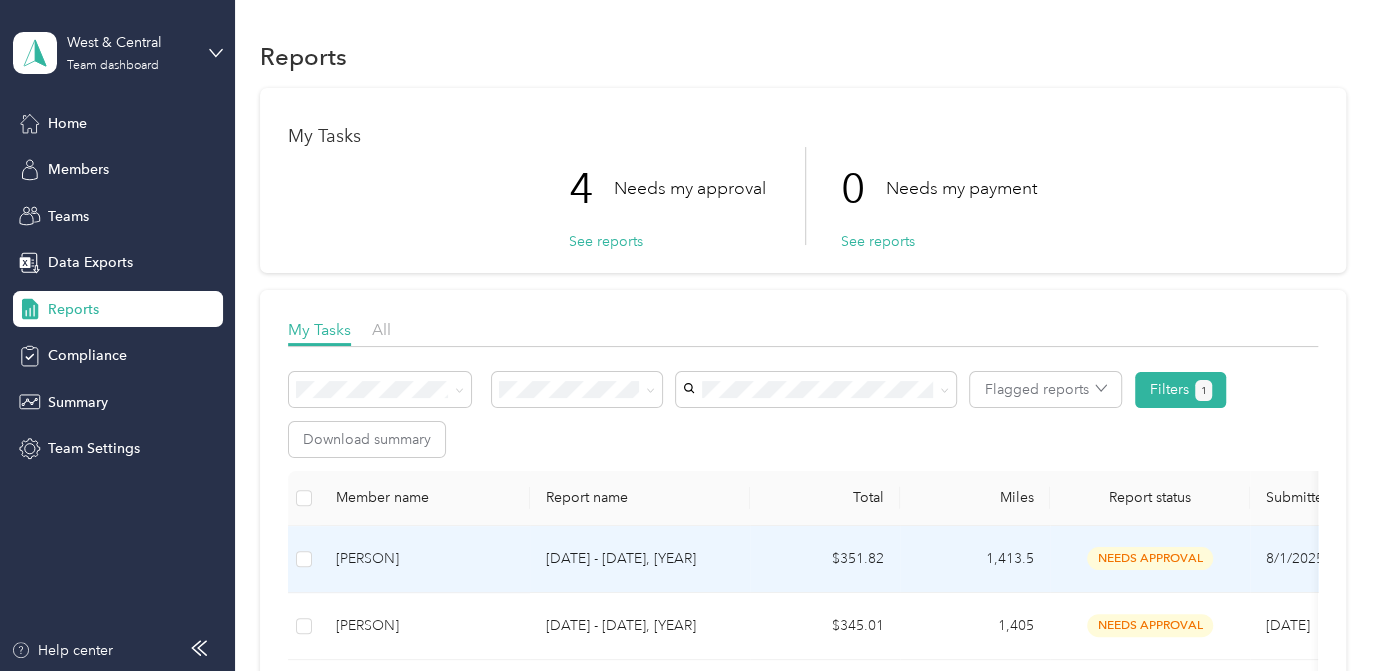 click on "[PERSON]" at bounding box center (425, 559) 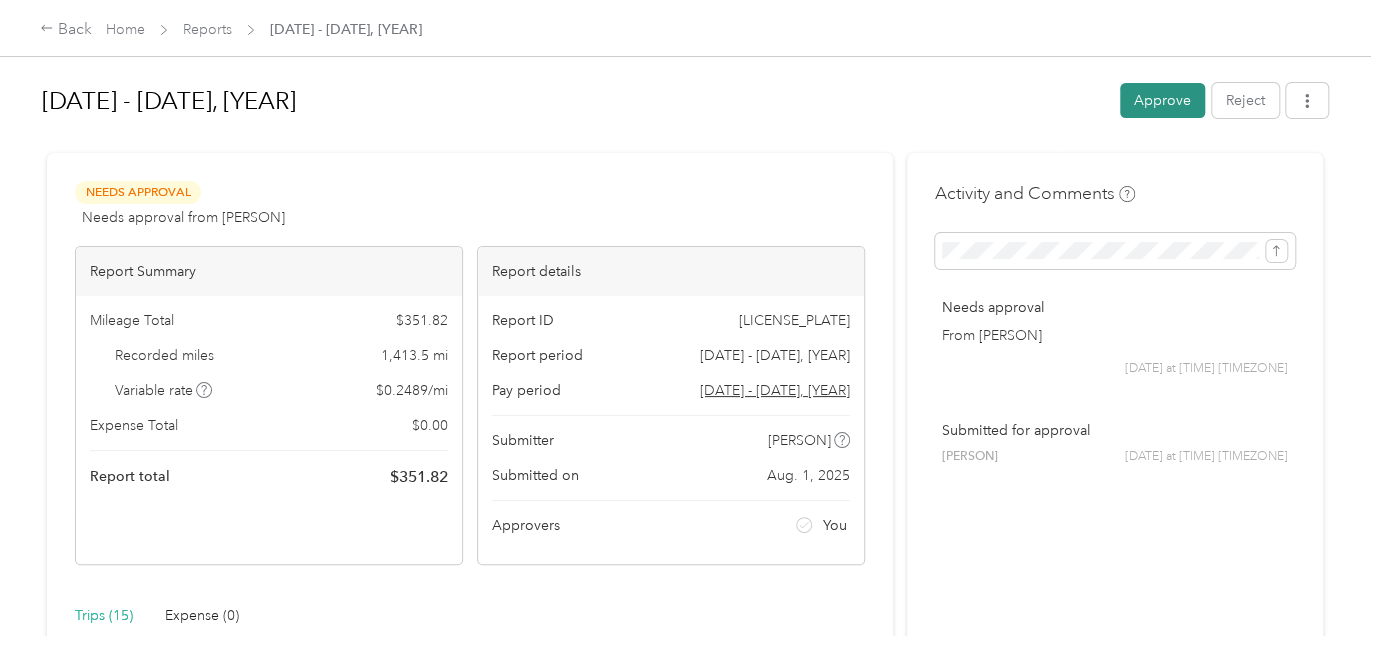 click on "Approve" at bounding box center [1162, 100] 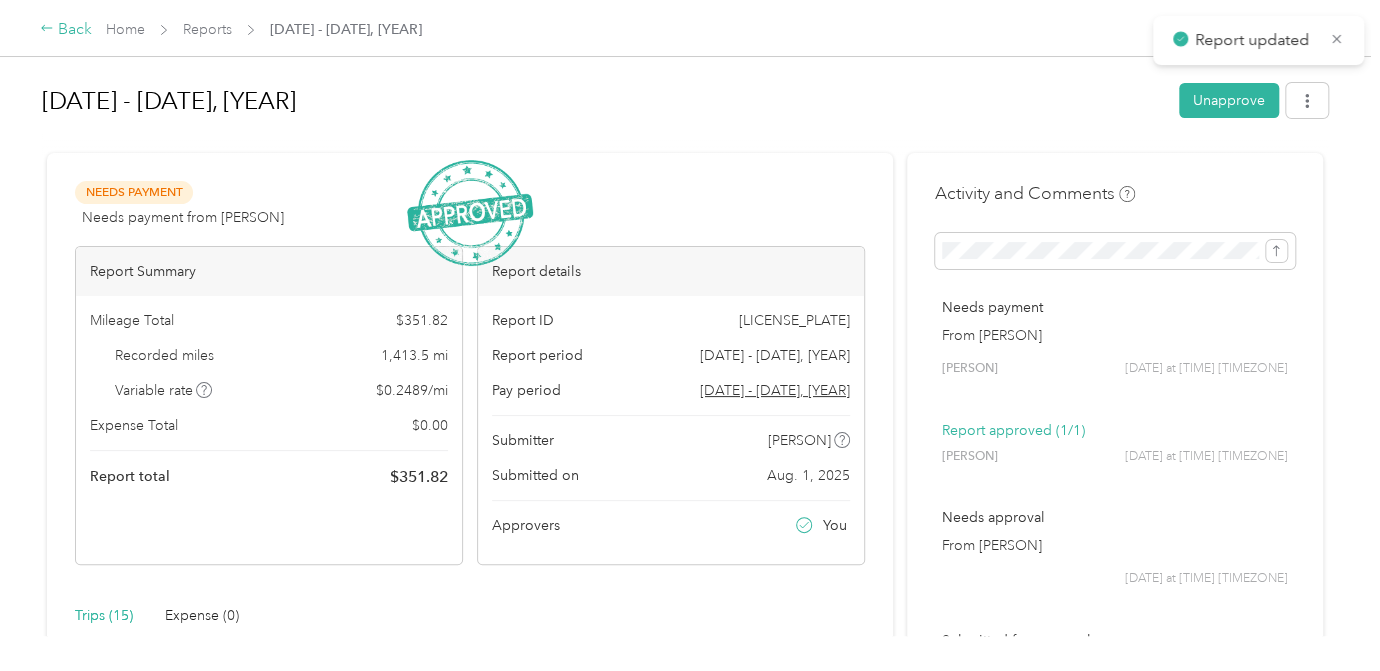 click on "Back" at bounding box center [66, 30] 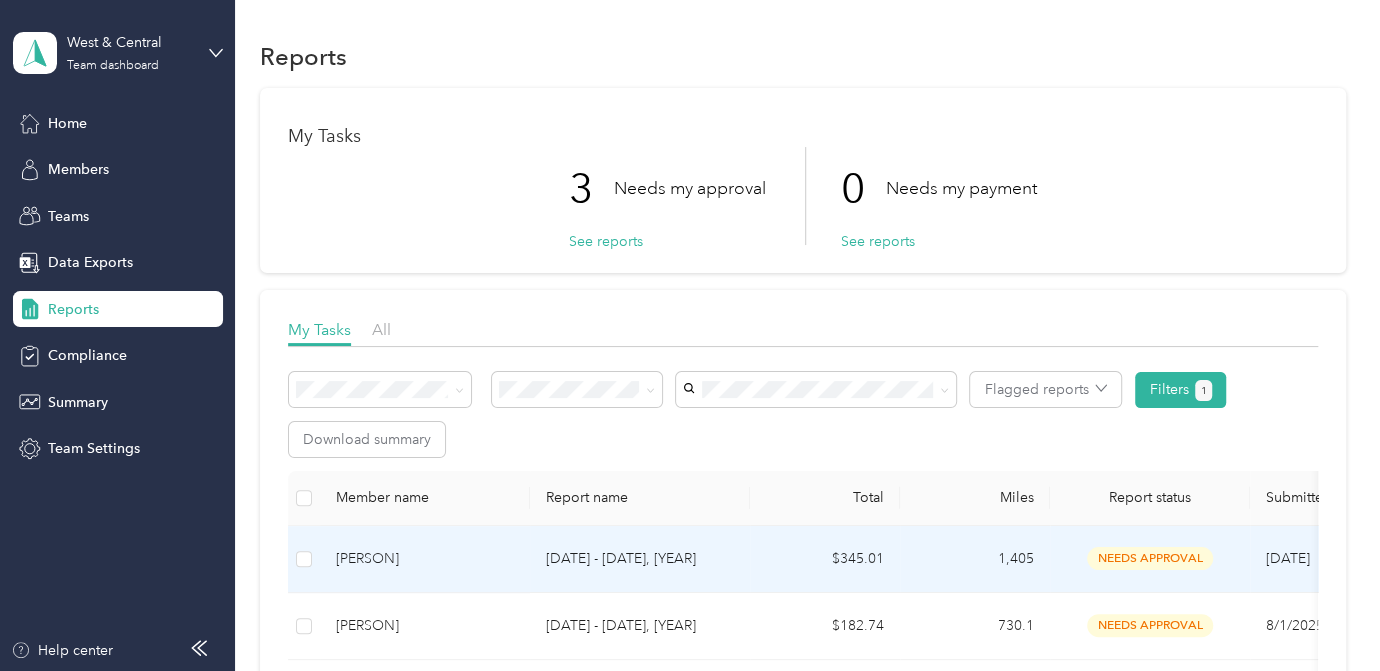 click on "[PERSON]" at bounding box center (425, 559) 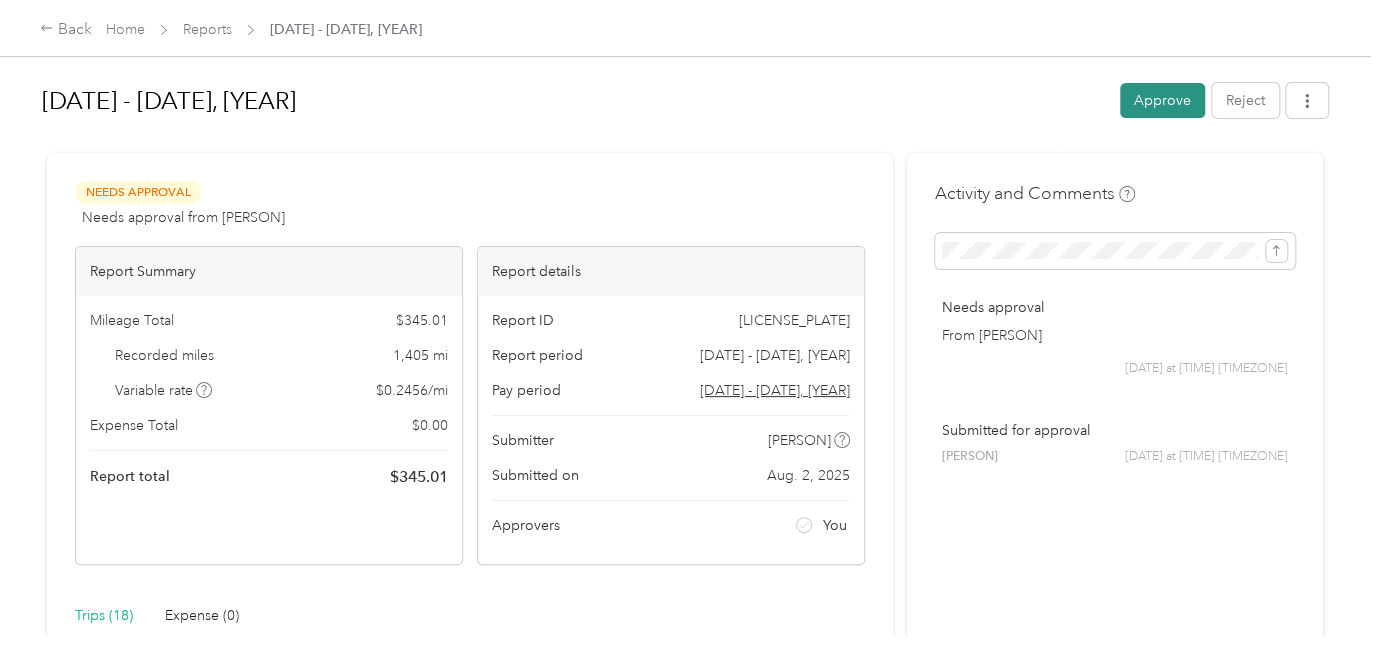 click on "Approve" at bounding box center [1162, 100] 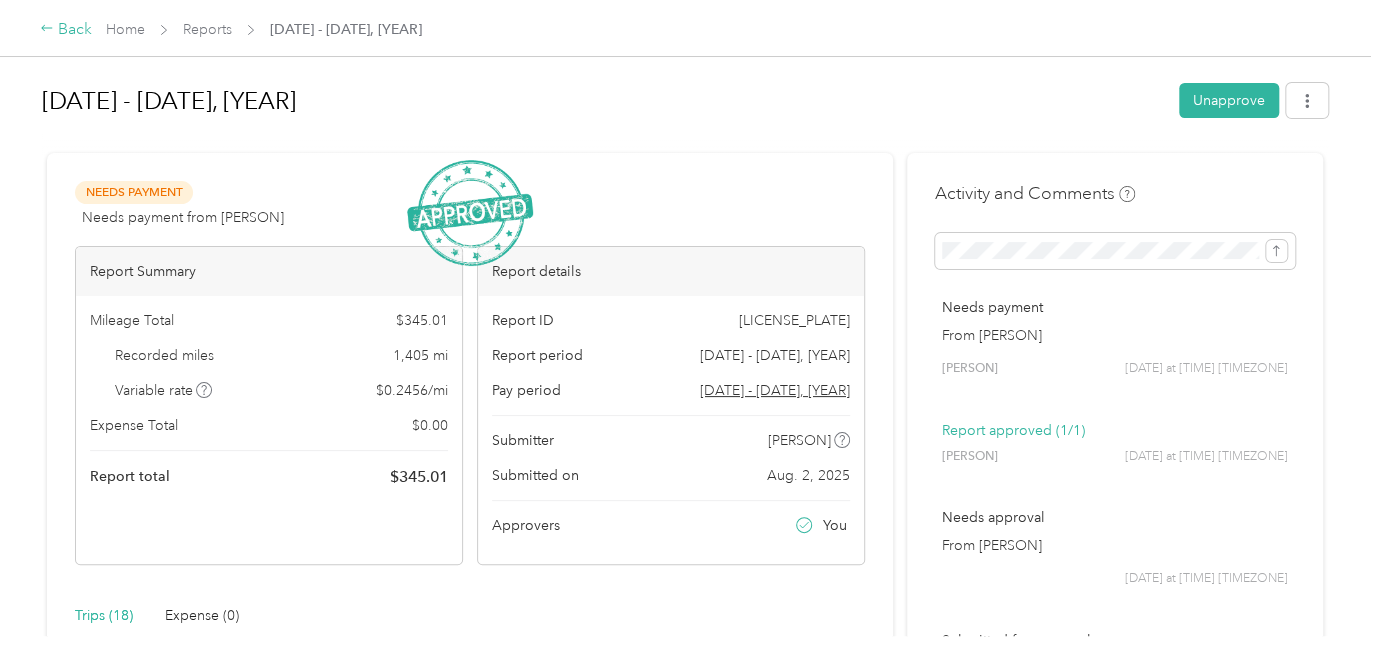 click on "Back" at bounding box center [66, 30] 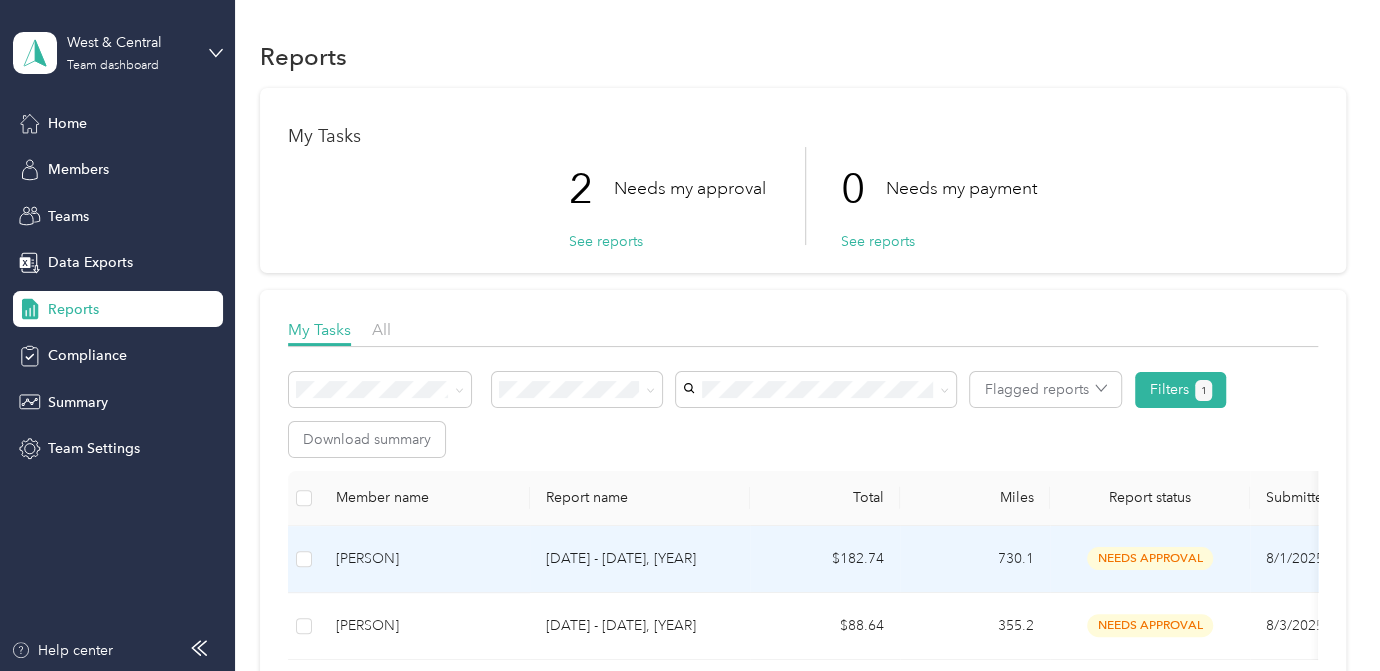 click on "[PERSON]" at bounding box center [425, 559] 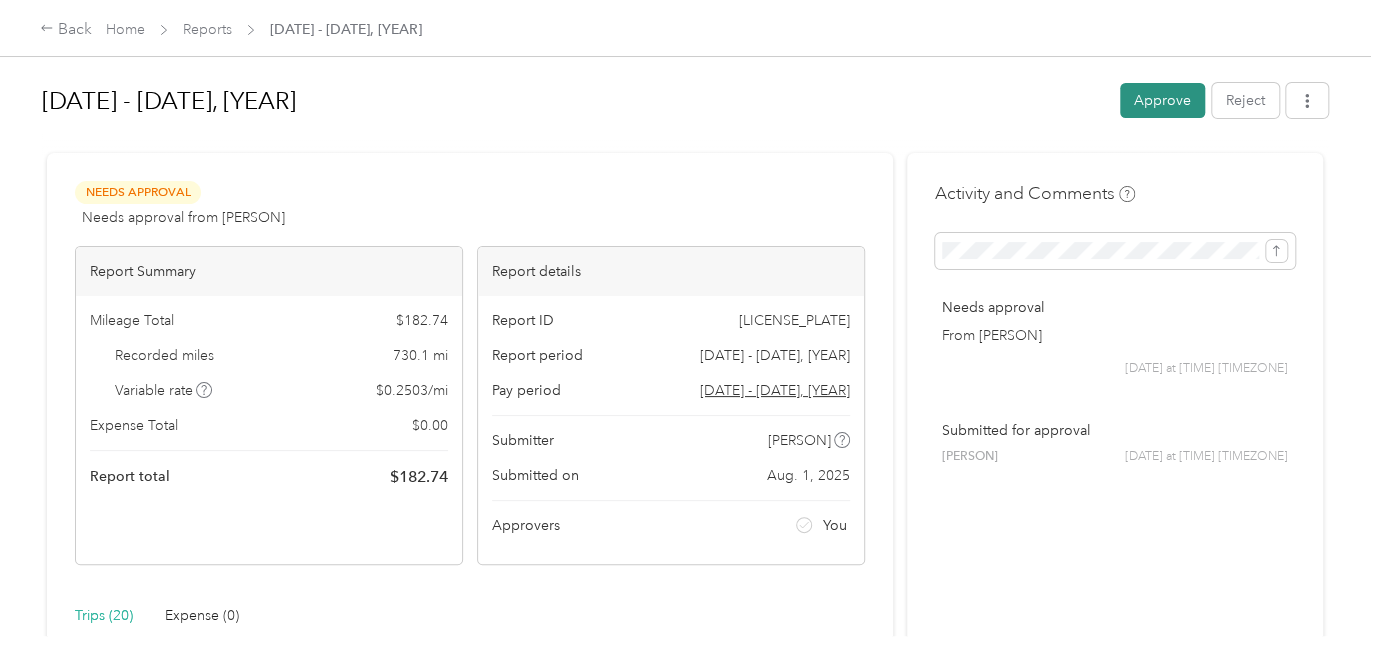 click on "Approve" at bounding box center [1162, 100] 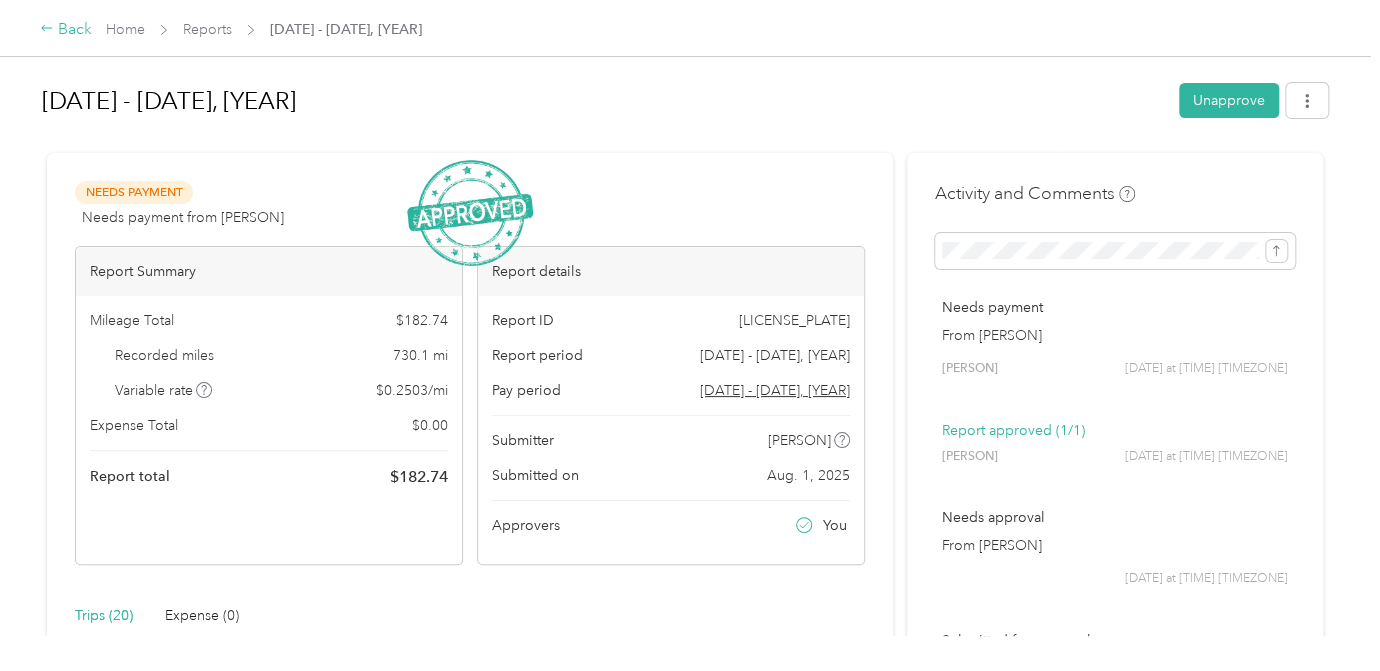 click on "Back" at bounding box center [66, 30] 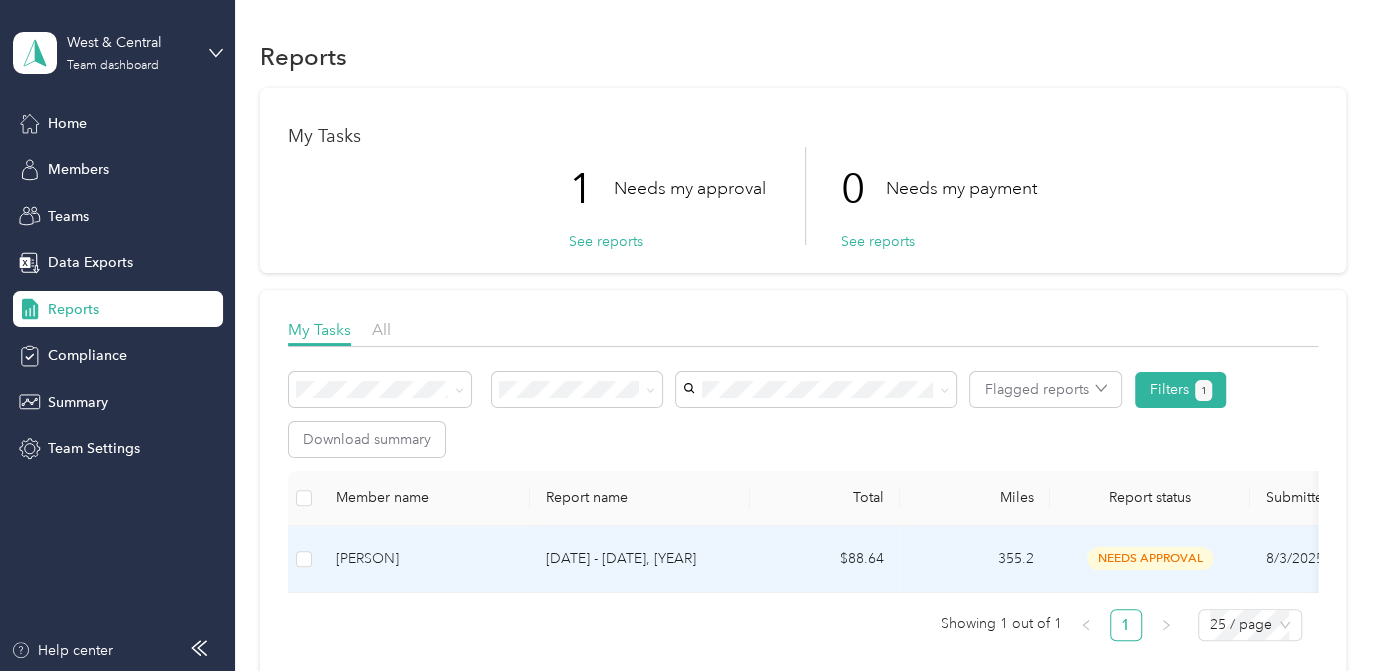 click on "[DATE] - [DATE], [YEAR]" at bounding box center (640, 559) 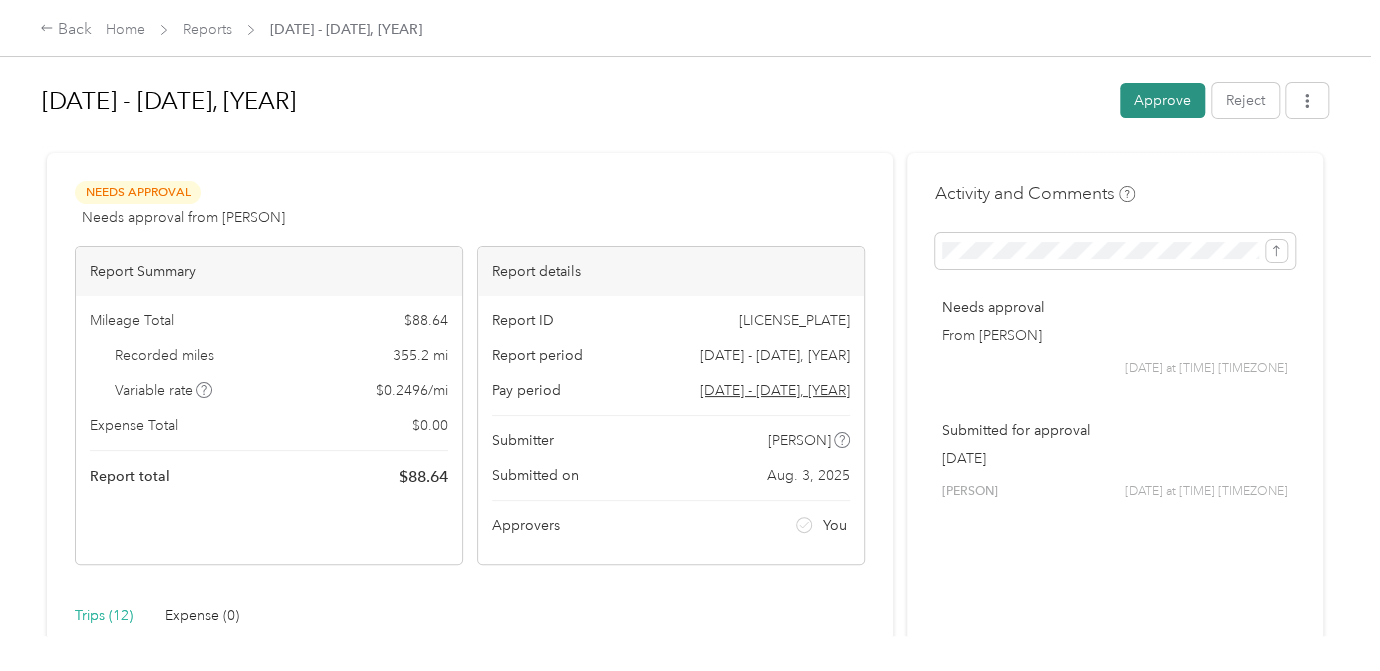 click on "Approve" at bounding box center [1162, 100] 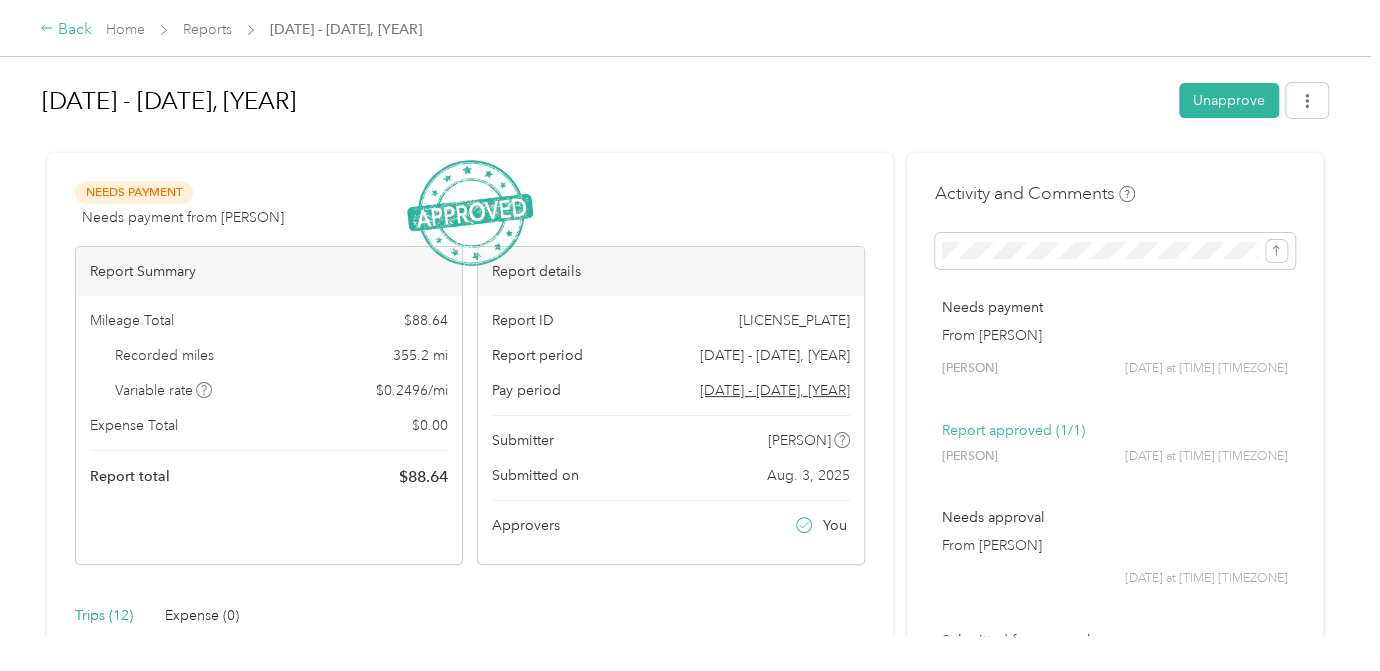 click on "Back" at bounding box center [66, 30] 